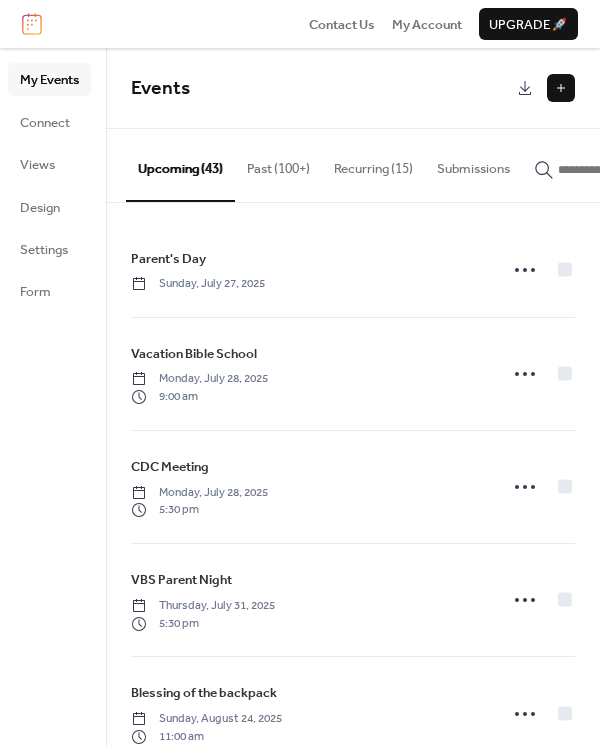 scroll, scrollTop: 0, scrollLeft: 0, axis: both 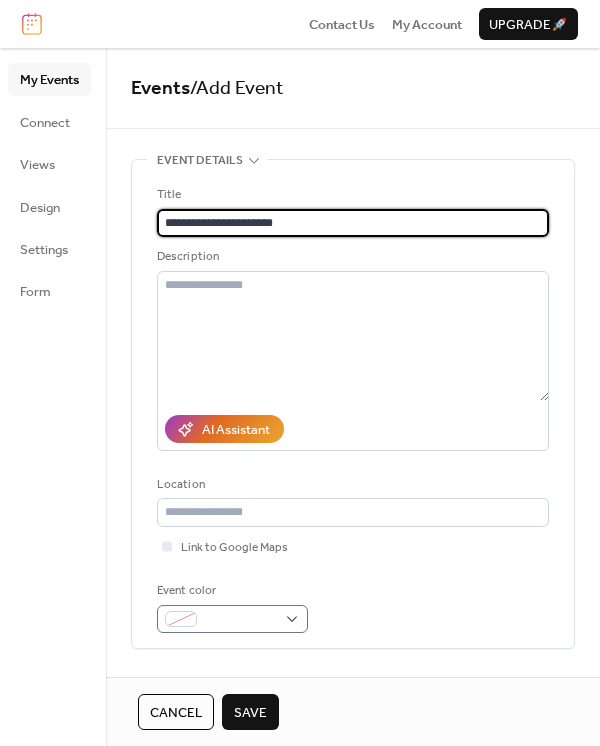type on "**********" 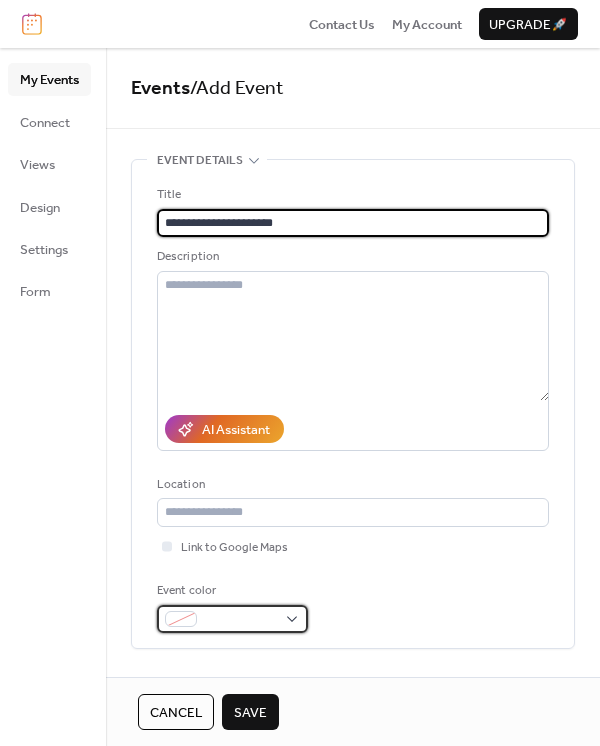 click at bounding box center (240, 620) 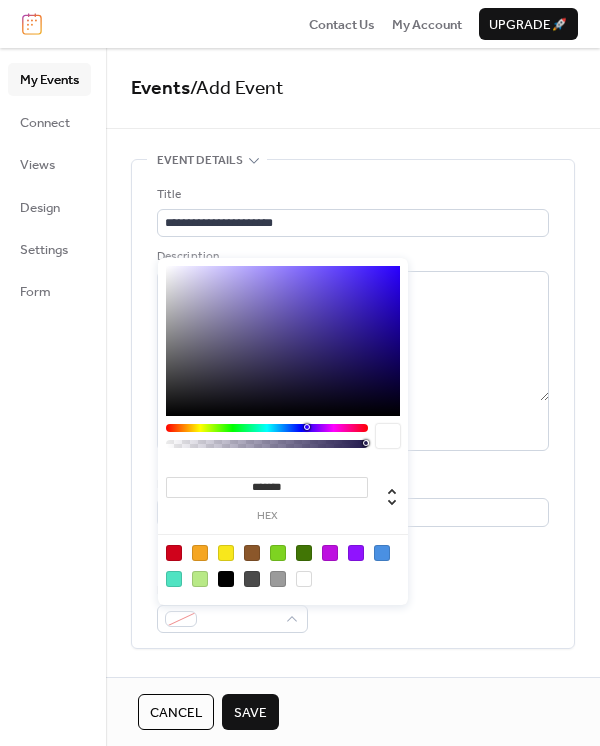 click at bounding box center [304, 579] 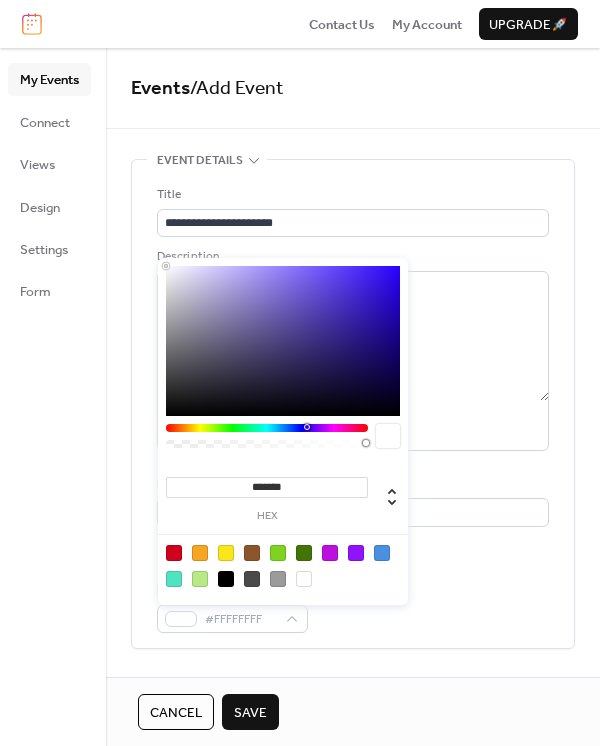 scroll, scrollTop: 133, scrollLeft: 0, axis: vertical 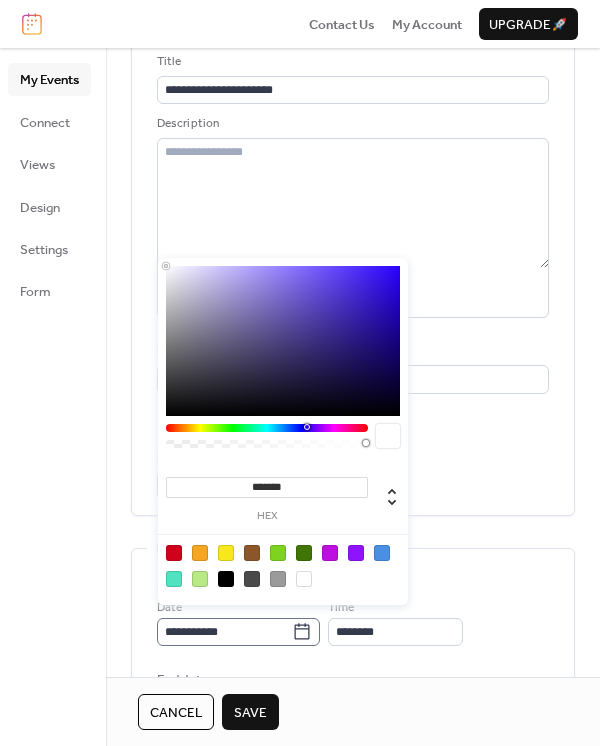 click 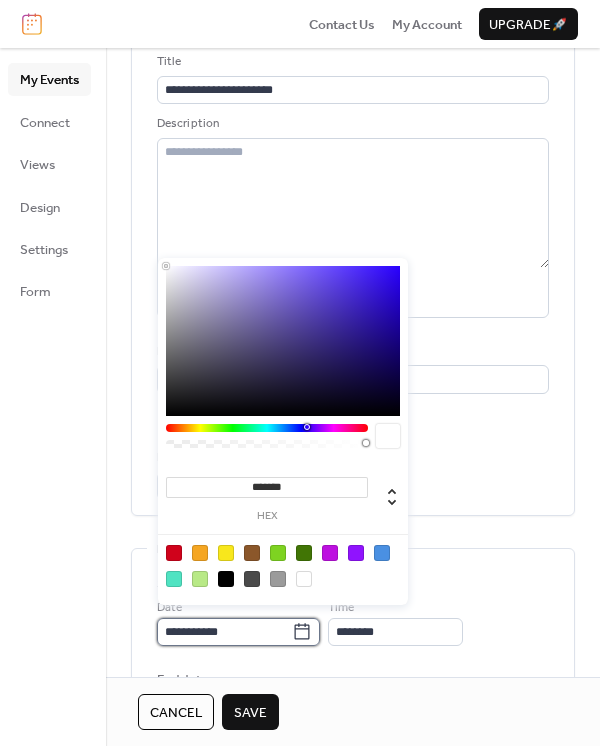 click on "**********" at bounding box center (224, 632) 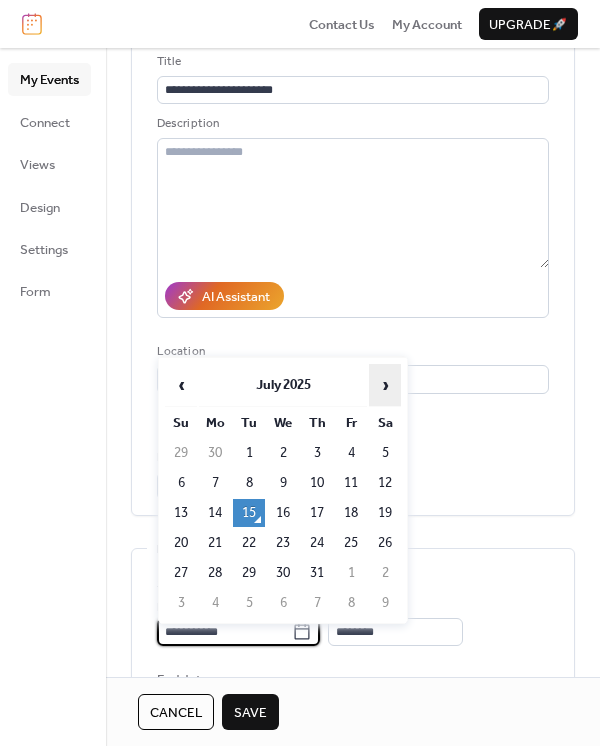 click on "›" at bounding box center [385, 385] 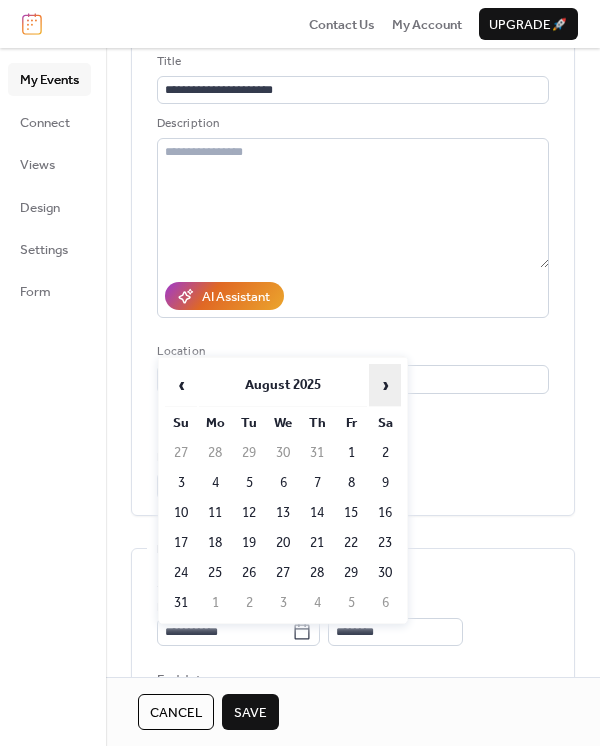 click on "›" at bounding box center [385, 385] 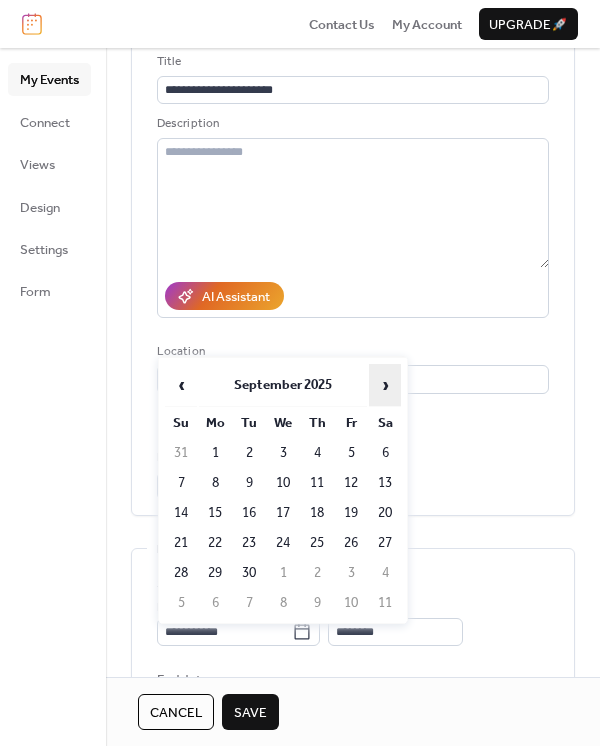 click on "›" at bounding box center (385, 385) 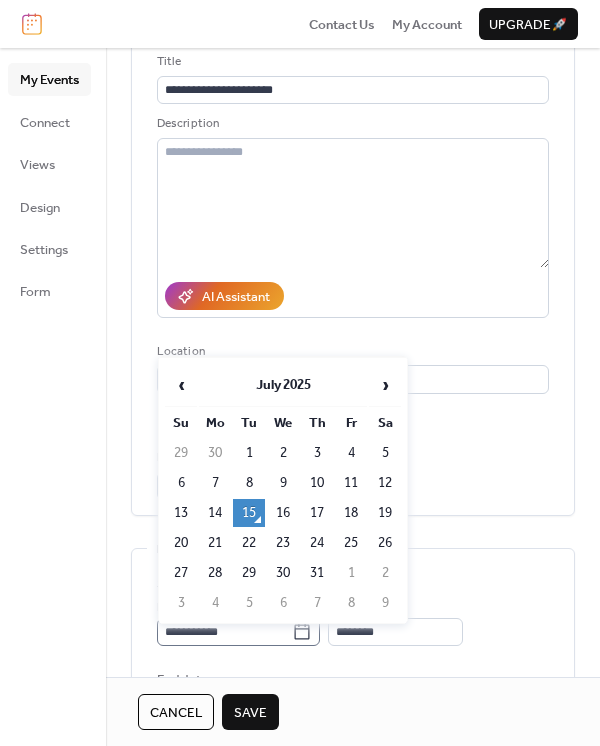 click 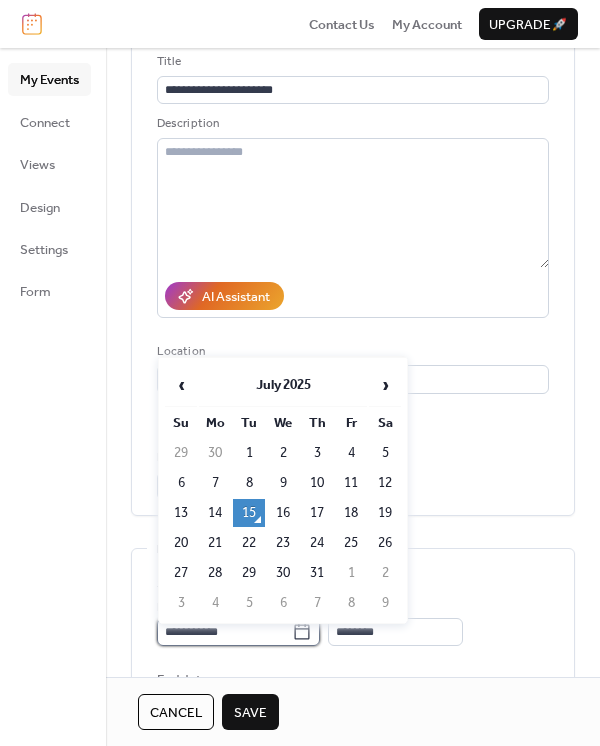 click on "**********" at bounding box center [224, 632] 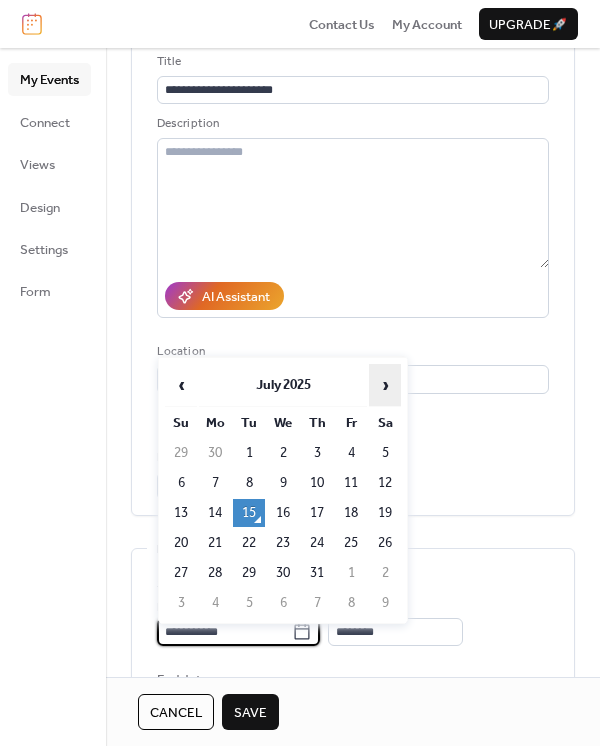 click on "›" at bounding box center (385, 385) 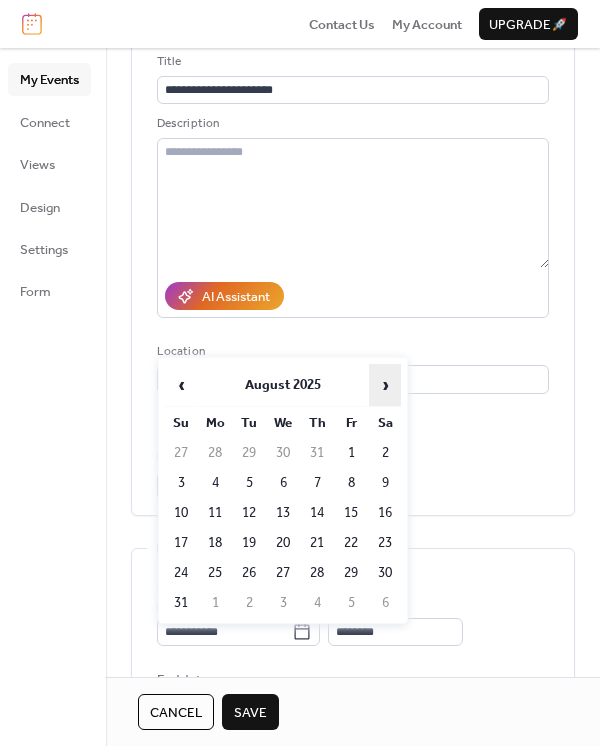 click on "›" at bounding box center (385, 385) 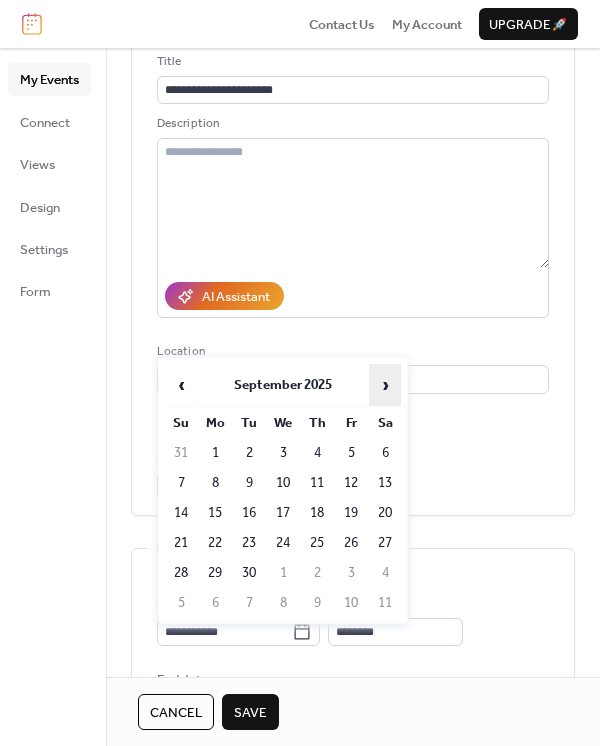 click on "›" at bounding box center (385, 385) 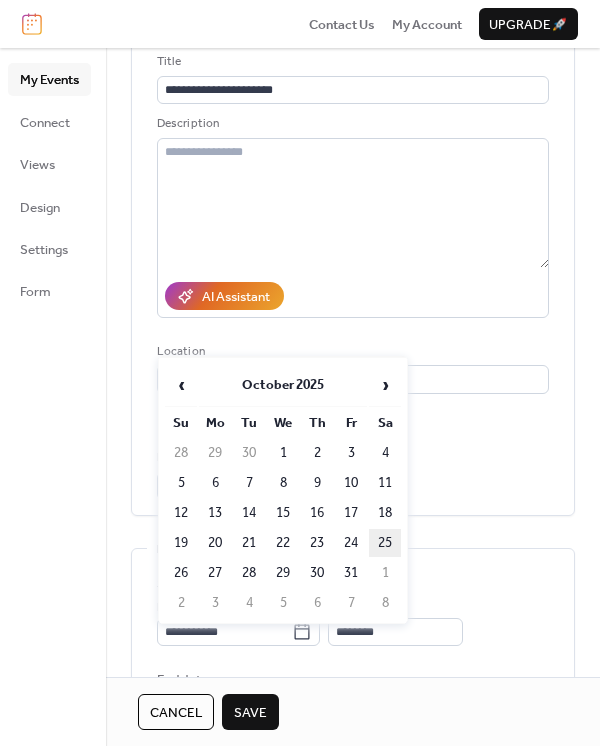 click on "25" at bounding box center (385, 543) 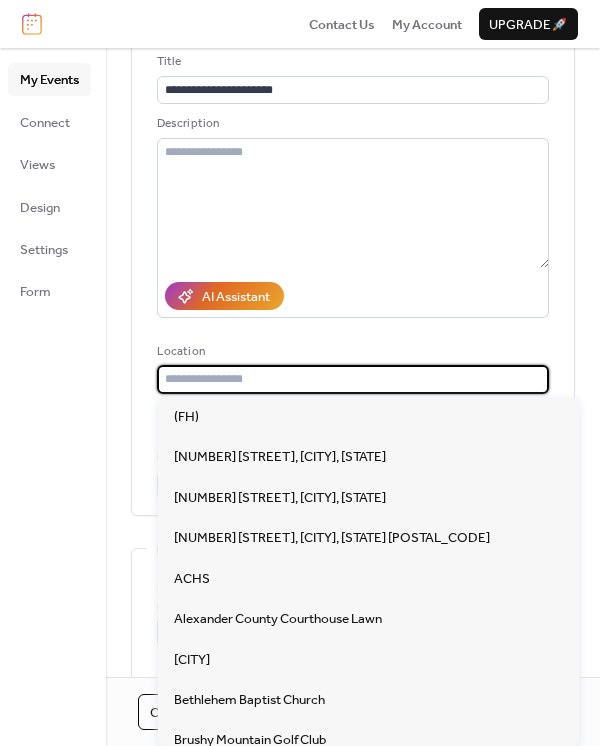 click at bounding box center (353, 379) 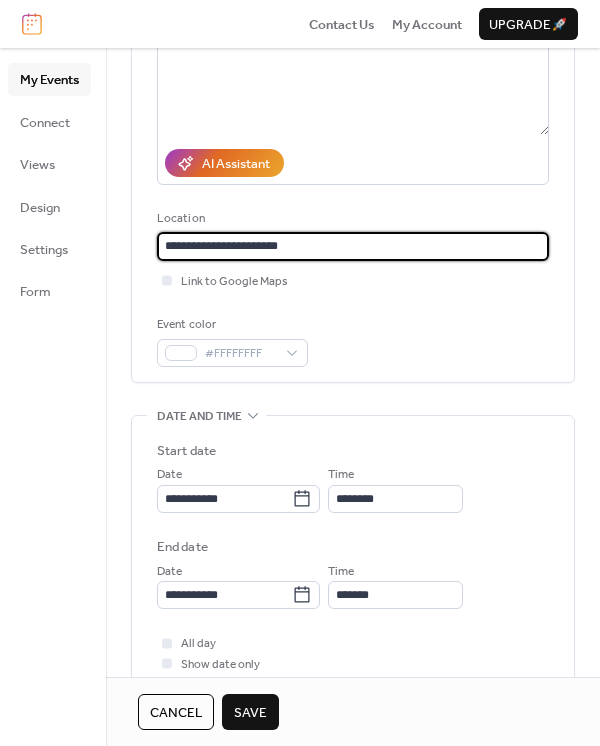 scroll, scrollTop: 400, scrollLeft: 0, axis: vertical 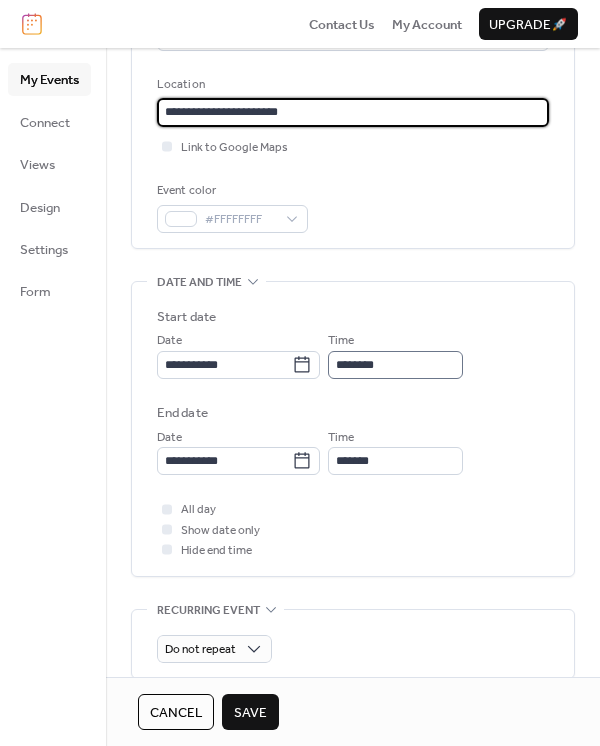 type on "**********" 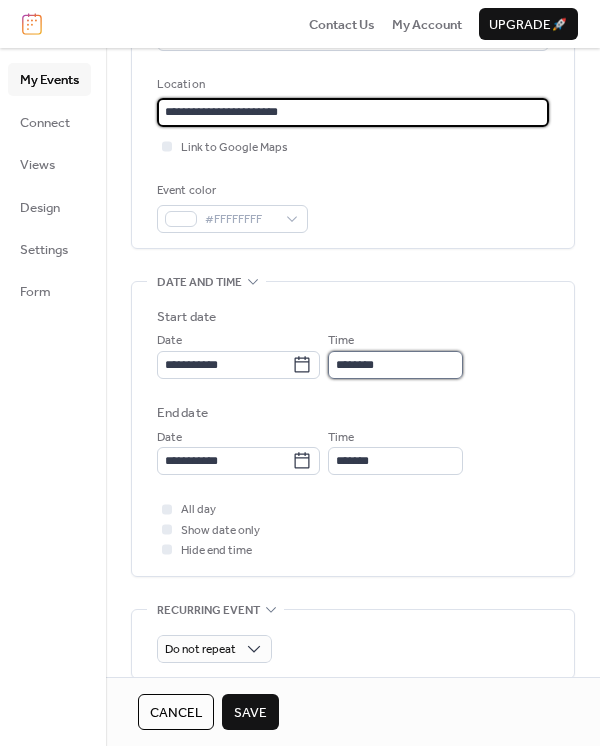 click on "********" at bounding box center [395, 365] 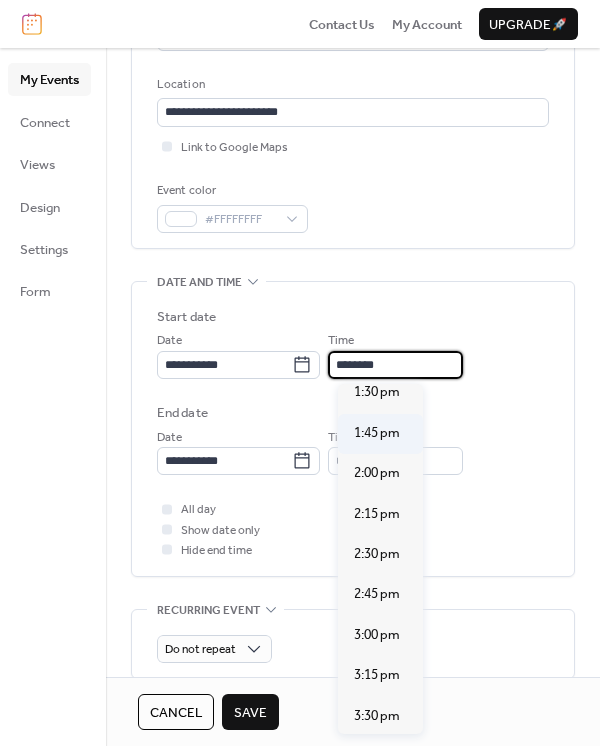 scroll, scrollTop: 2274, scrollLeft: 0, axis: vertical 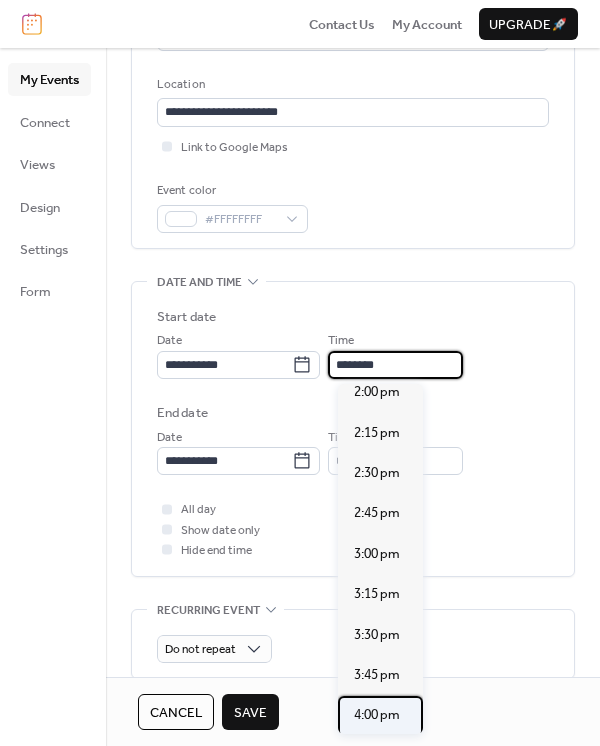 click on "4:00 pm" at bounding box center (377, 715) 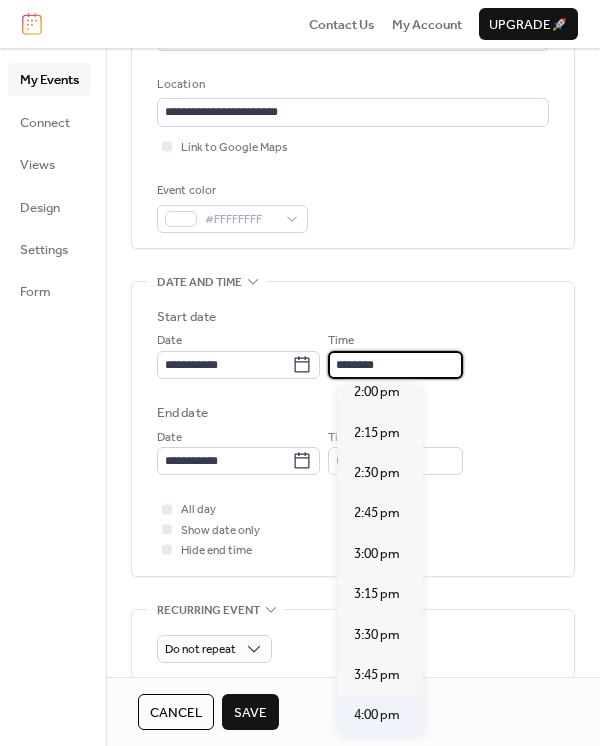 type on "*******" 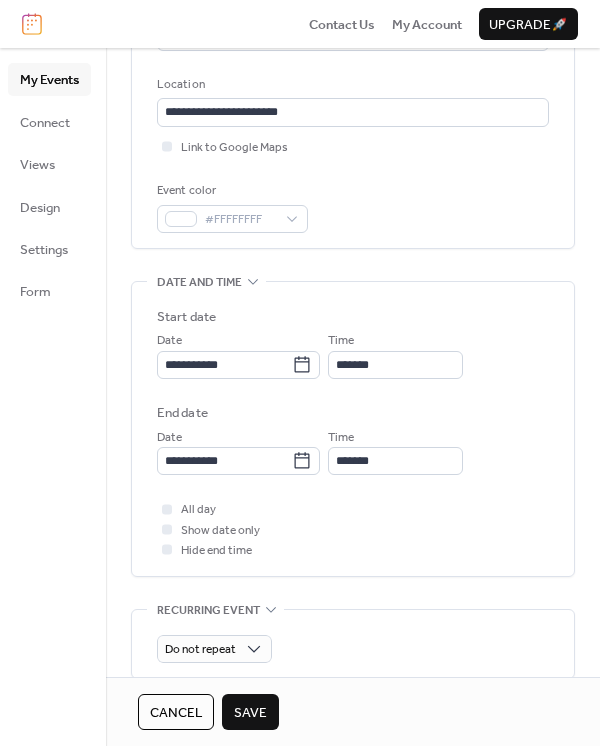 click on "Save" at bounding box center (250, 713) 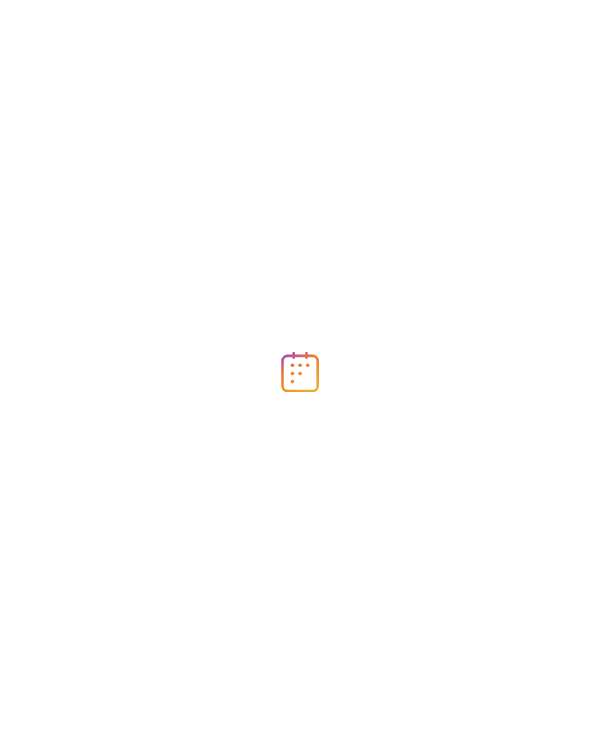 scroll, scrollTop: 0, scrollLeft: 0, axis: both 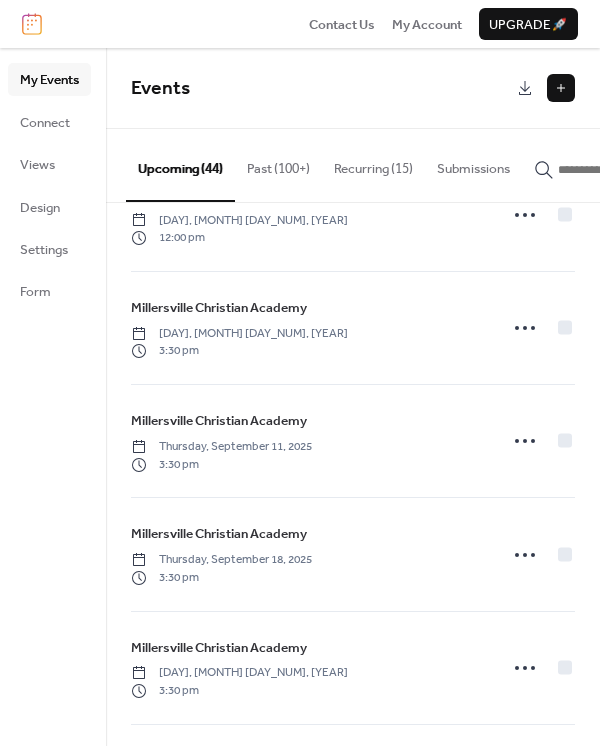click on "Events" at bounding box center [321, 89] 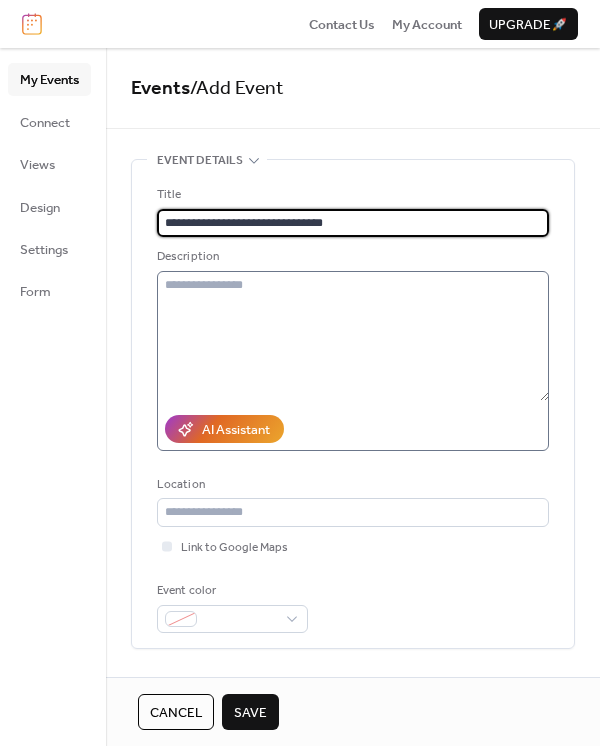 type on "**********" 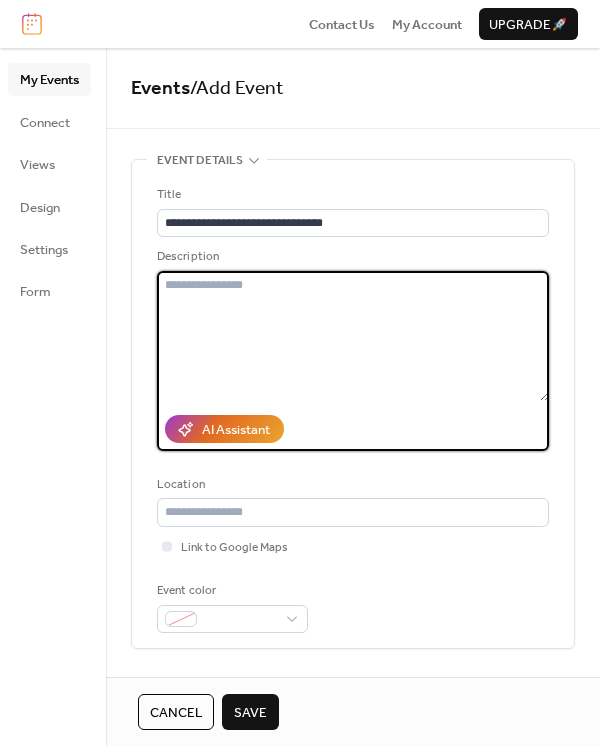 click at bounding box center (353, 336) 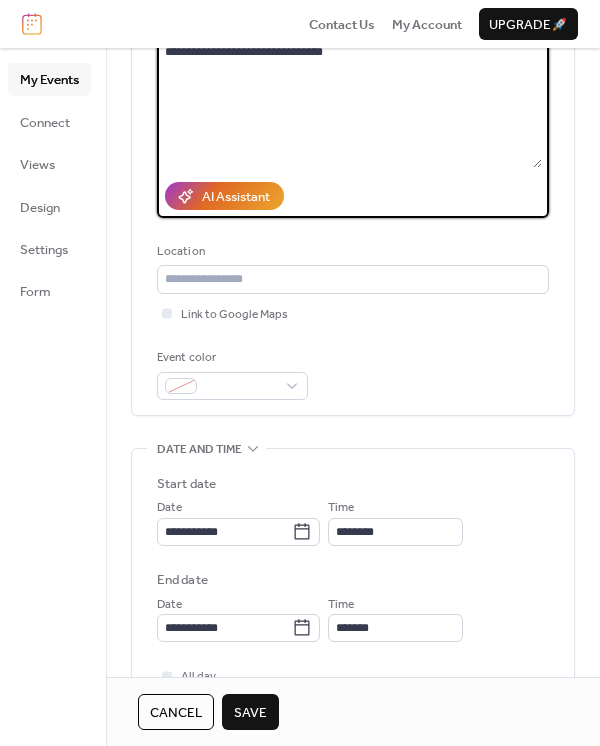 scroll, scrollTop: 266, scrollLeft: 0, axis: vertical 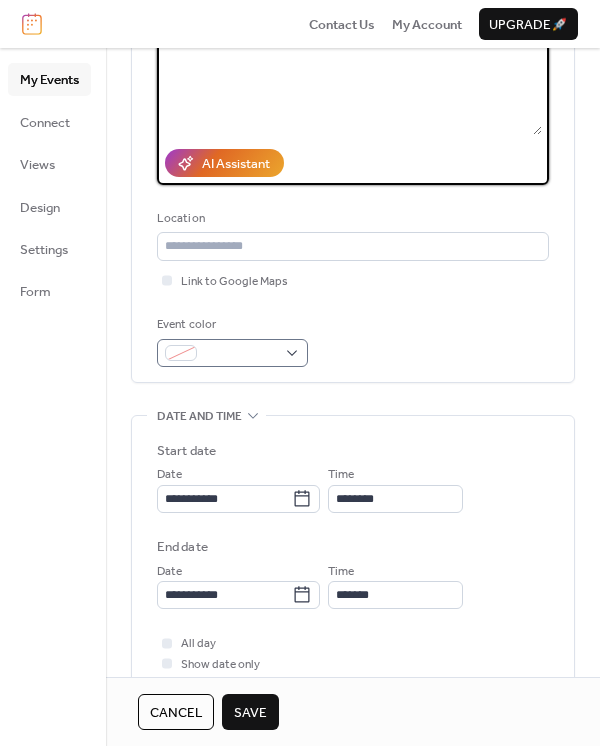 type on "**********" 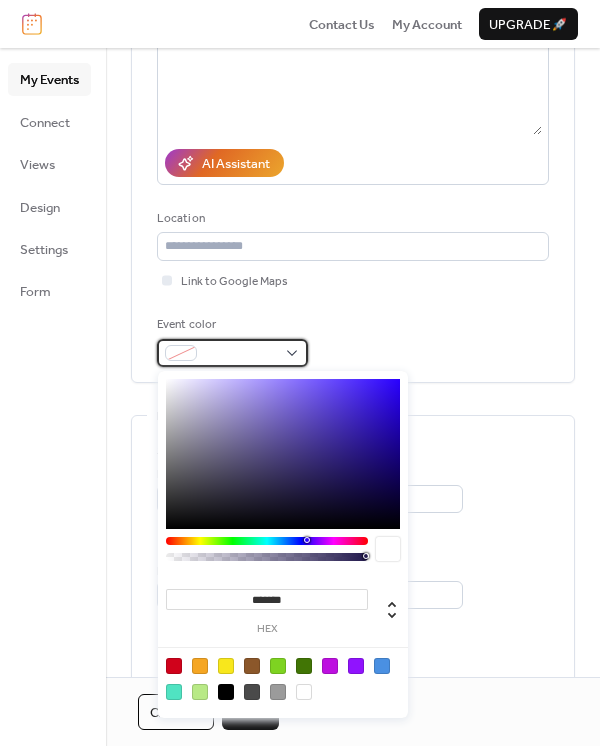 click at bounding box center [240, 354] 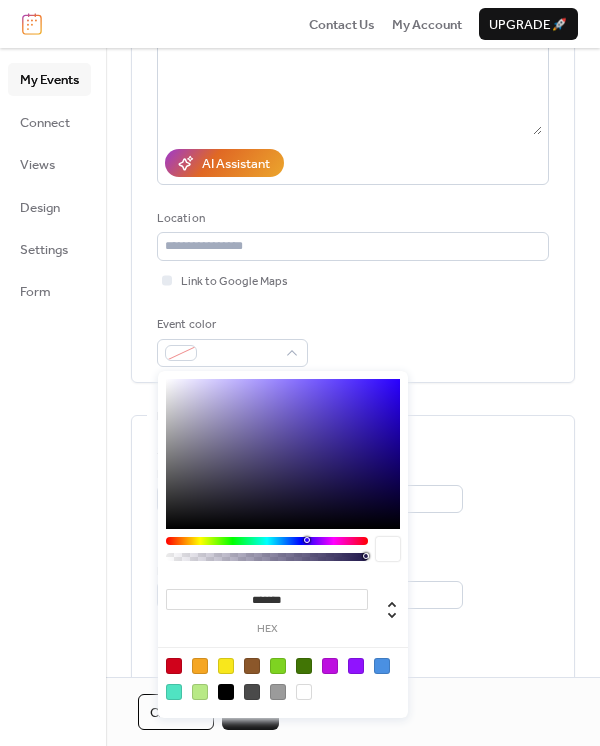 type on "*******" 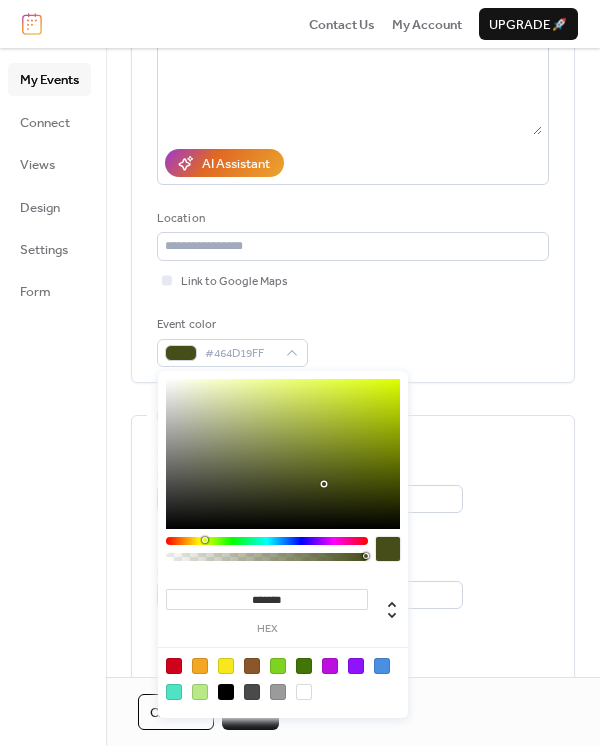 click at bounding box center [267, 541] 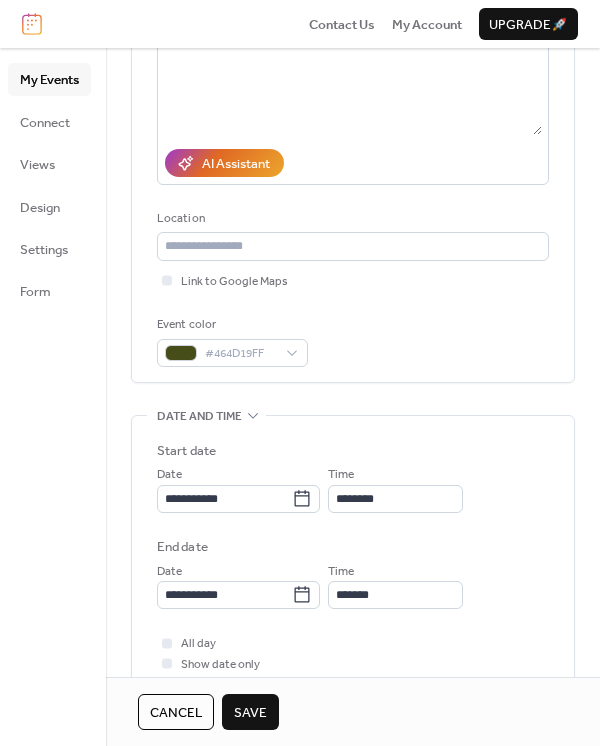 drag, startPoint x: 496, startPoint y: 646, endPoint x: 482, endPoint y: 648, distance: 14.142136 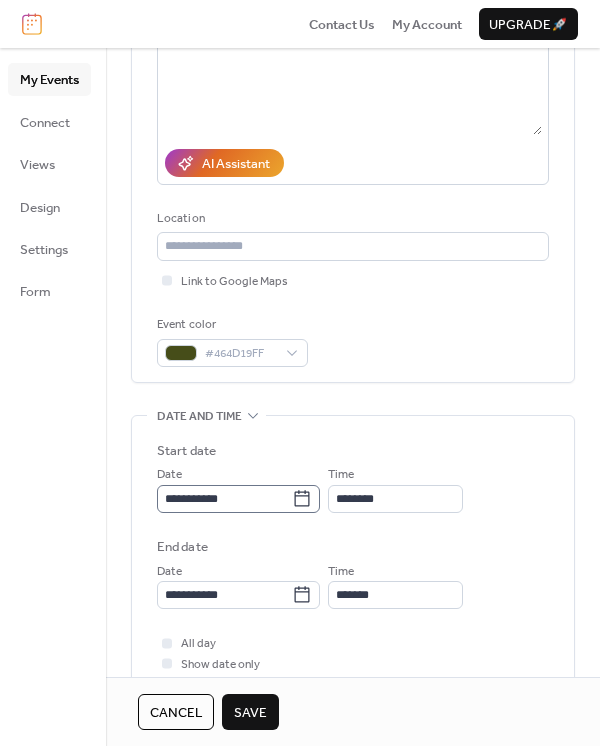 click on "**********" at bounding box center (300, 373) 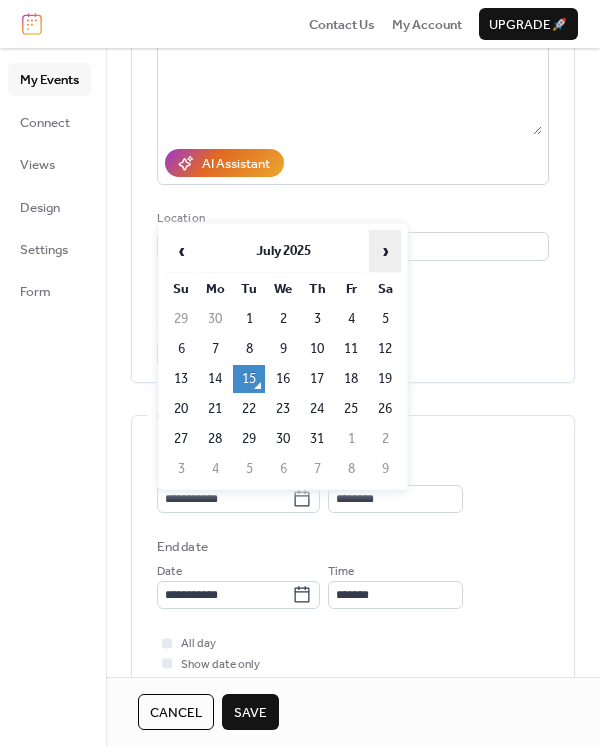 click on "›" at bounding box center (385, 251) 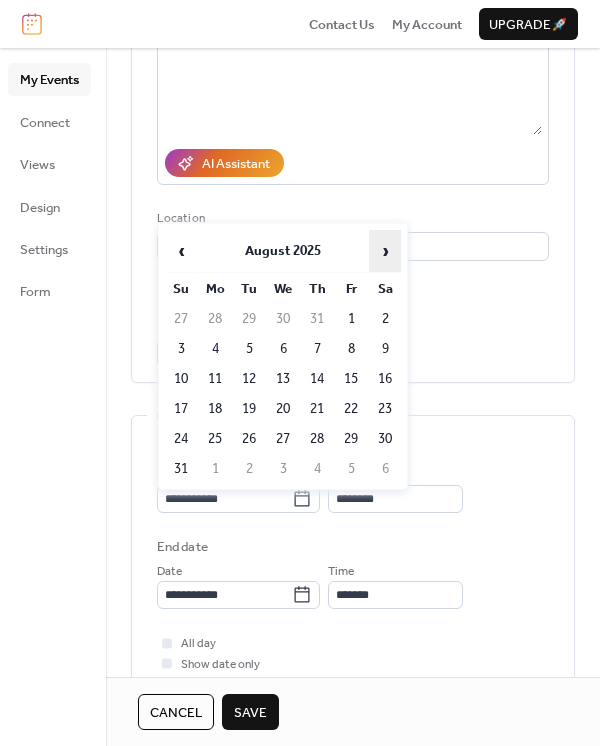 click on "›" at bounding box center [385, 251] 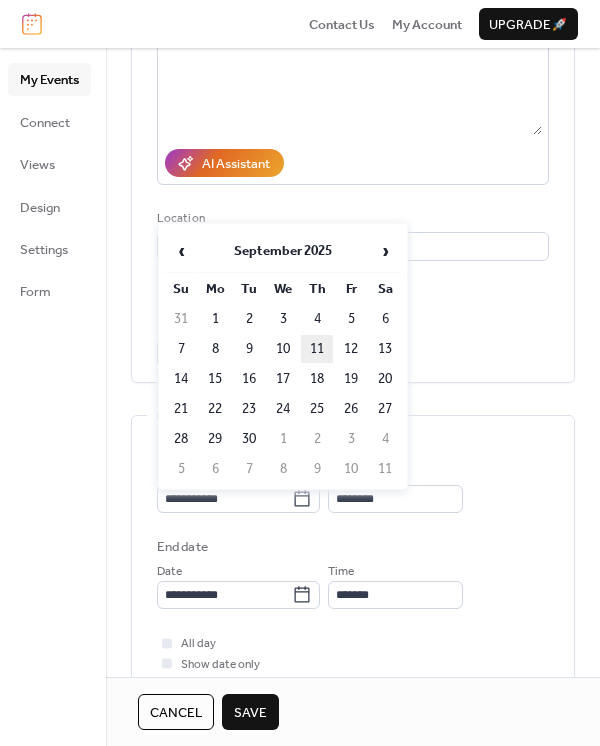click on "11" at bounding box center (317, 349) 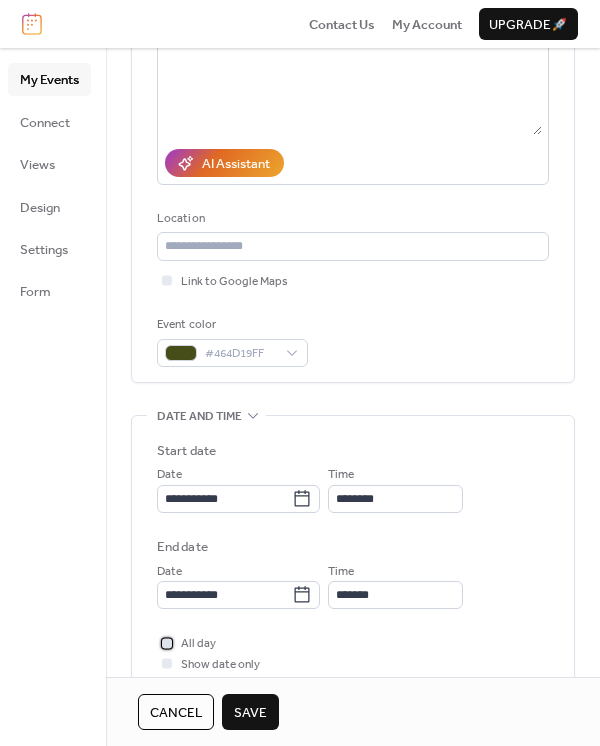drag, startPoint x: 197, startPoint y: 648, endPoint x: 206, endPoint y: 642, distance: 10.816654 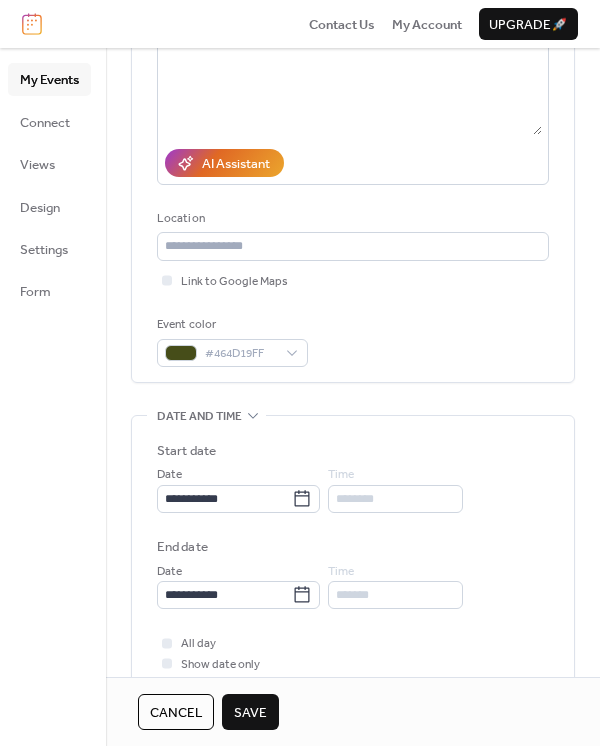 click on "Save" at bounding box center [250, 713] 